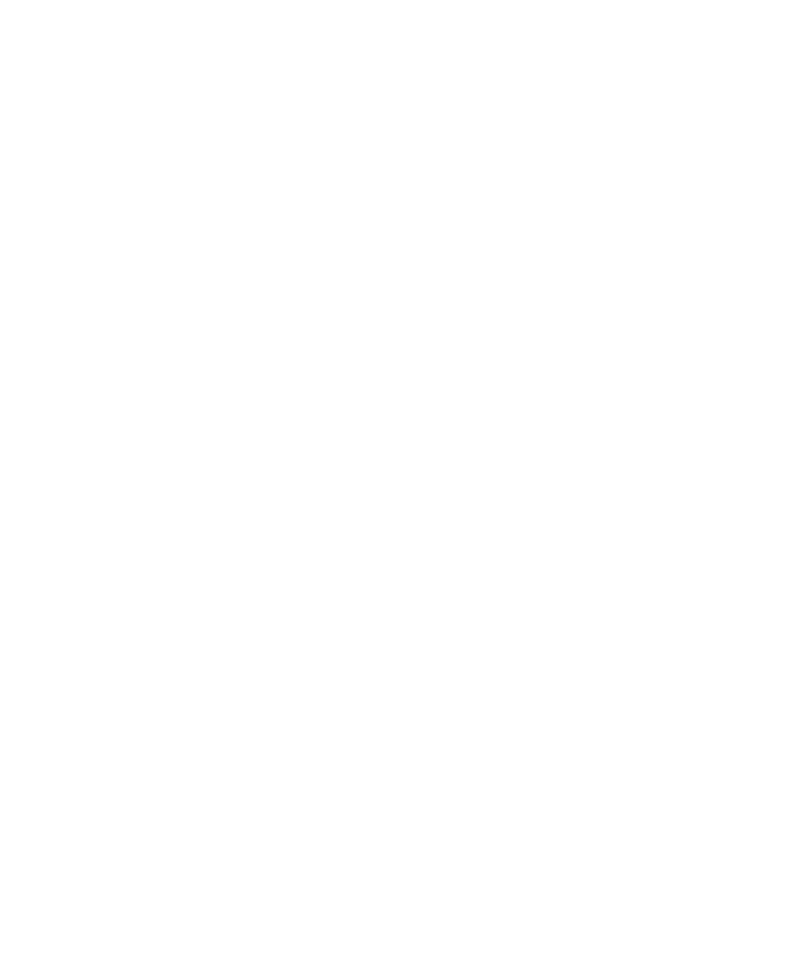 scroll, scrollTop: 0, scrollLeft: 0, axis: both 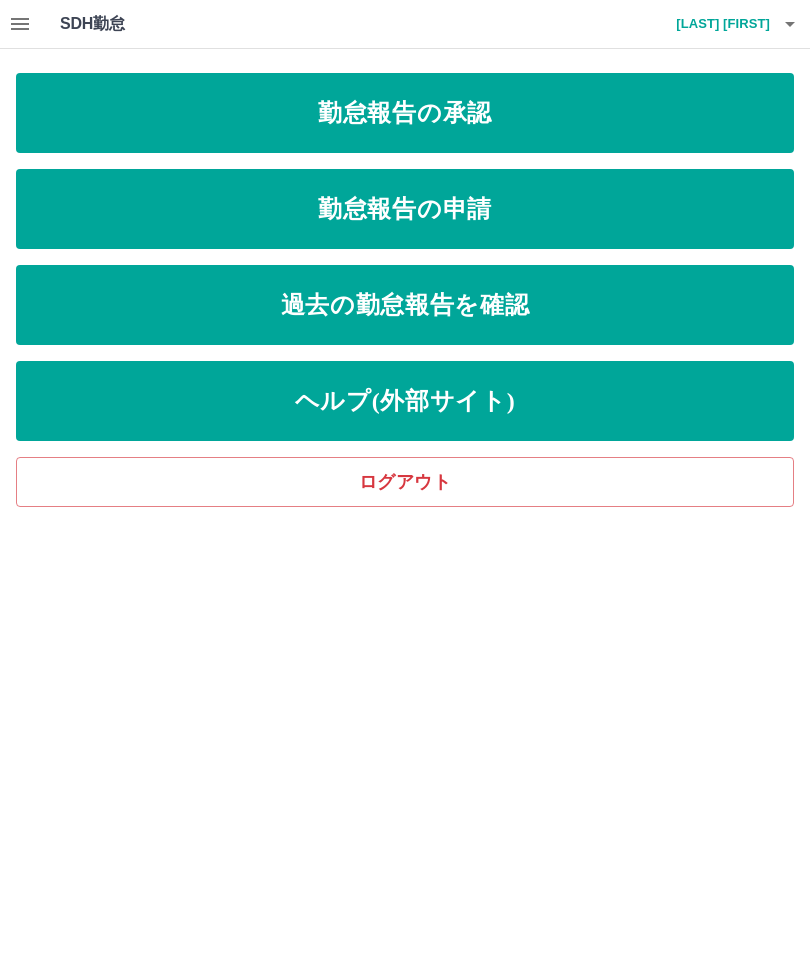 click on "ログアウト" at bounding box center (405, 482) 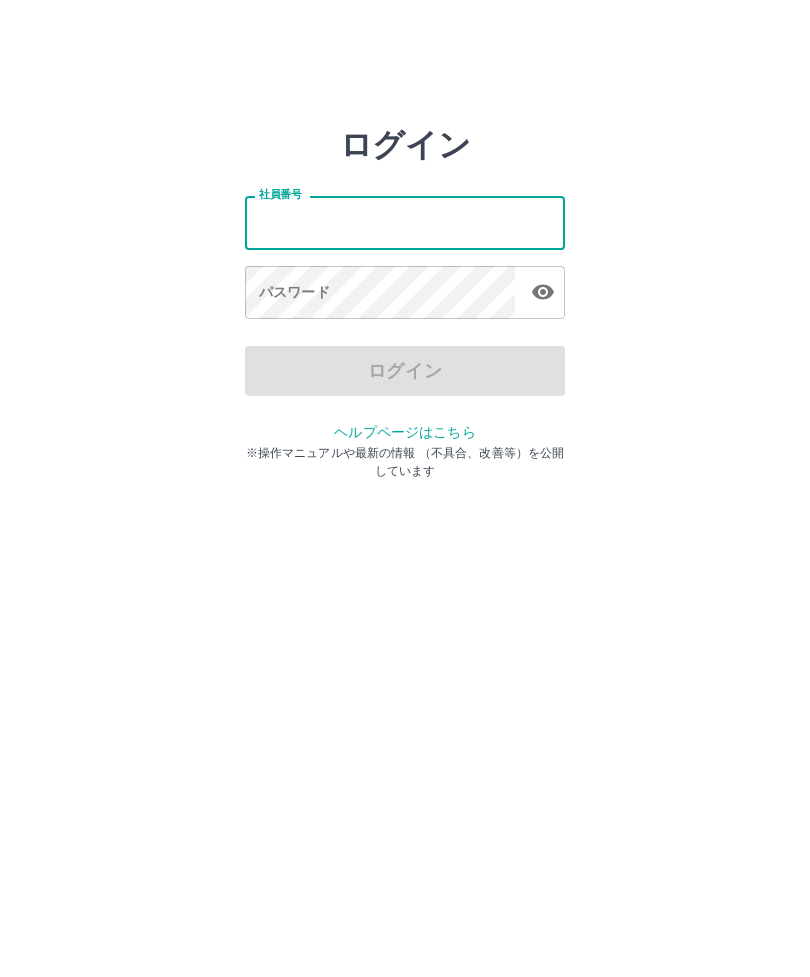 scroll, scrollTop: 0, scrollLeft: 0, axis: both 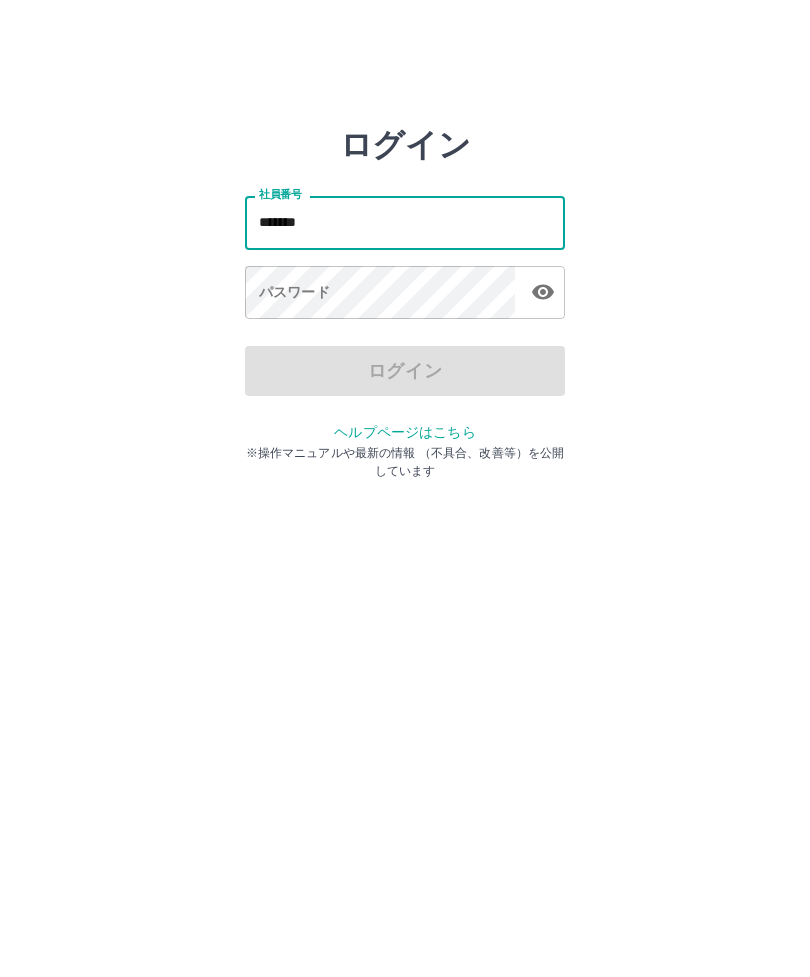 type on "*******" 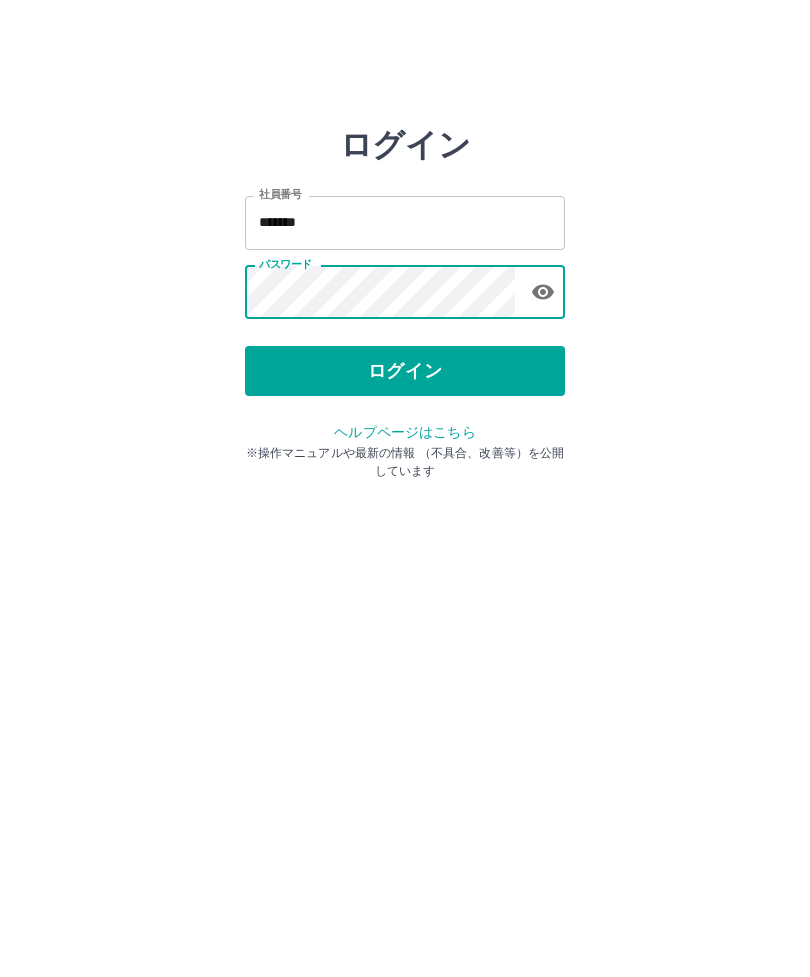 click on "ログイン" at bounding box center [405, 371] 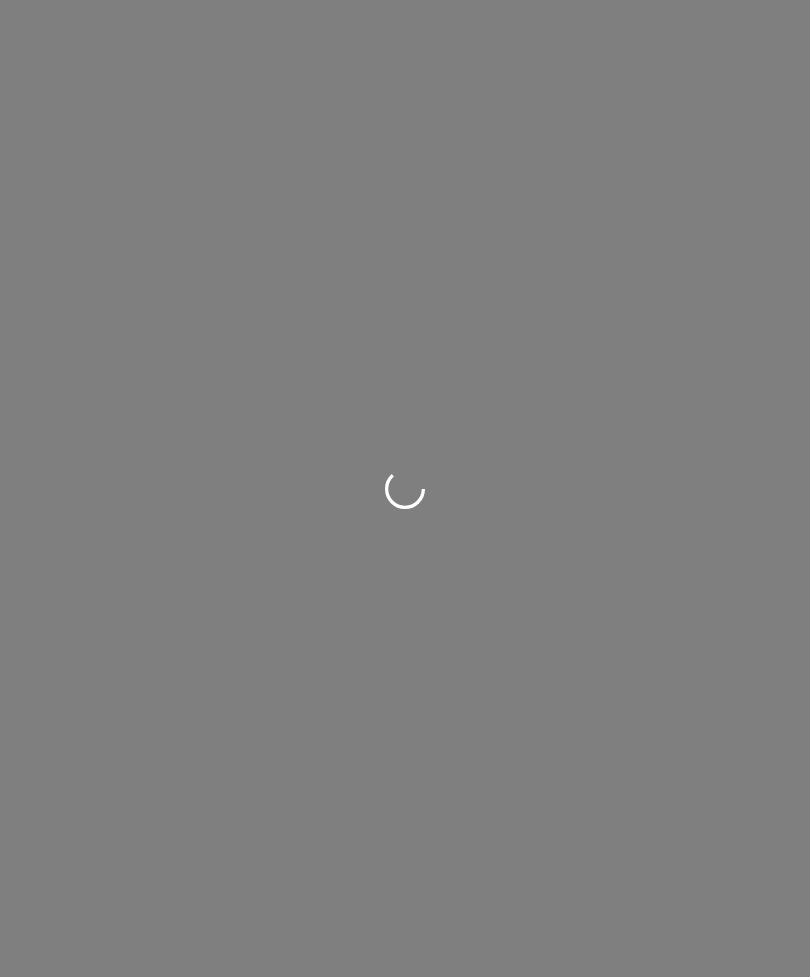 scroll, scrollTop: 0, scrollLeft: 0, axis: both 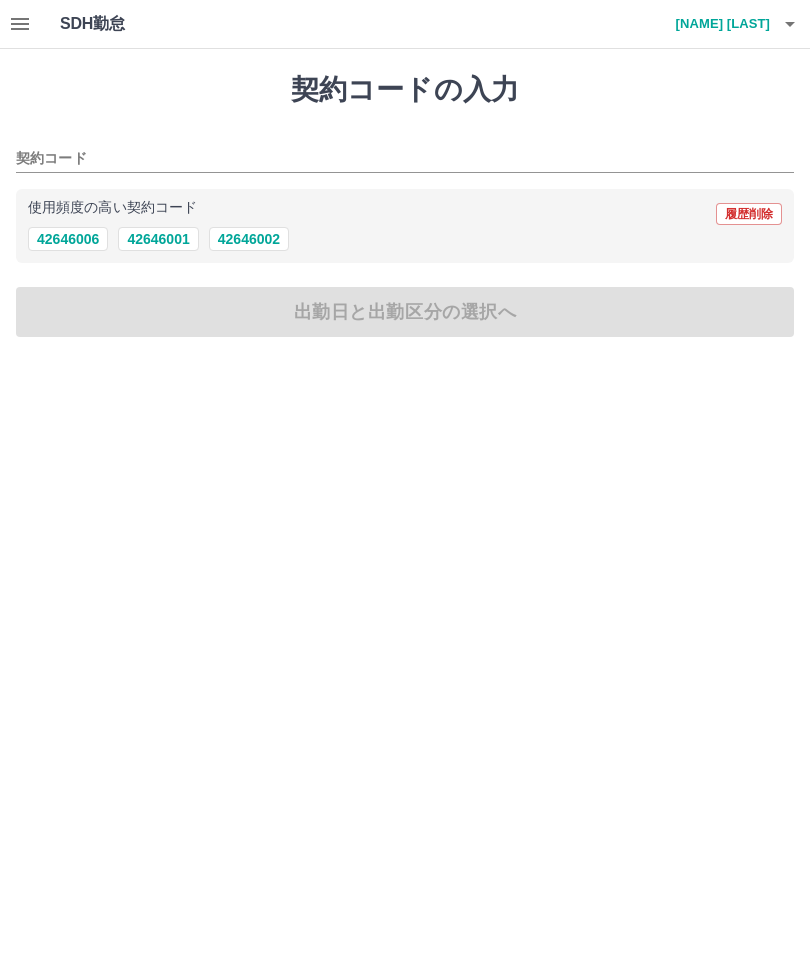 click on "42646002" at bounding box center [249, 239] 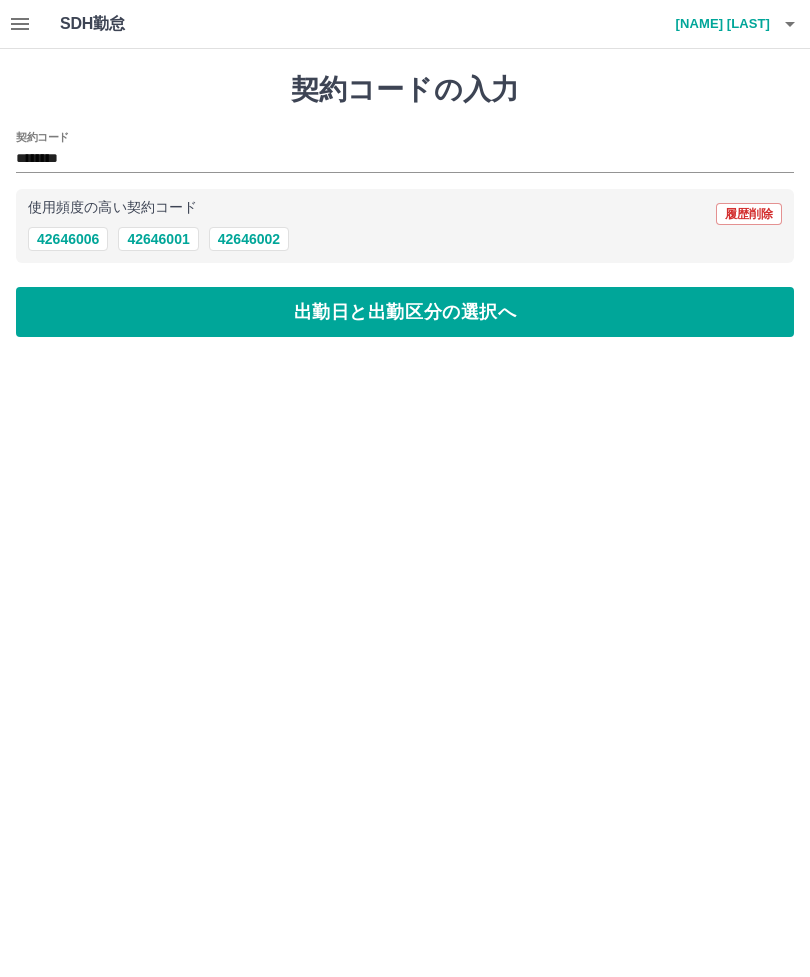 click on "出勤日と出勤区分の選択へ" at bounding box center (405, 312) 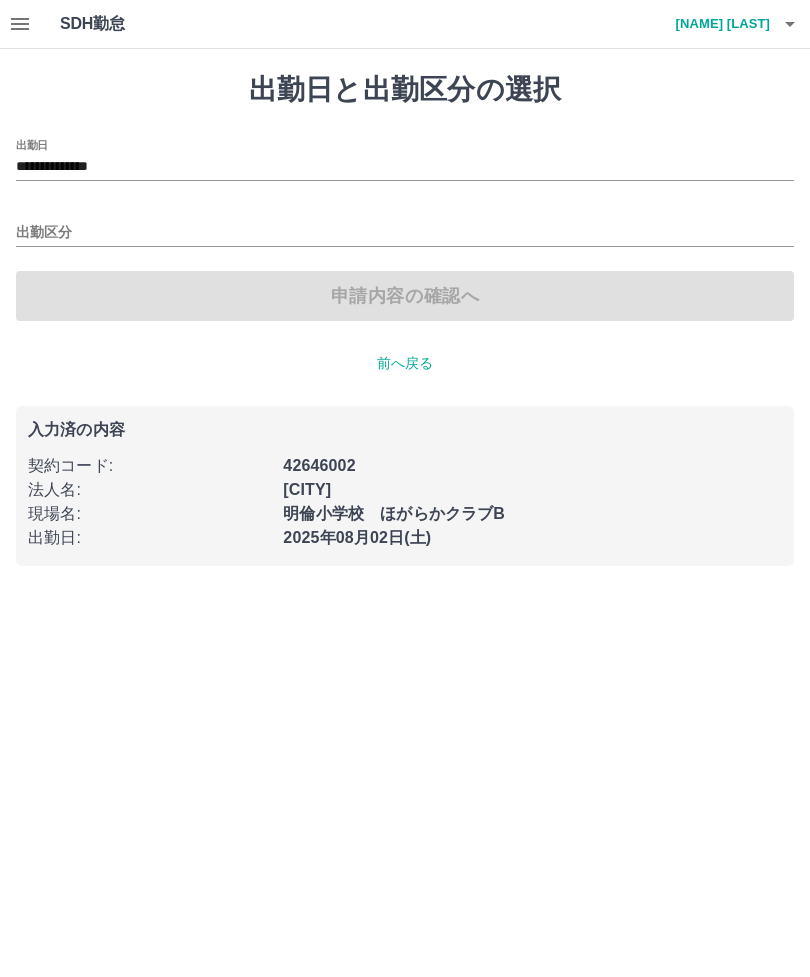 click on "出勤区分" at bounding box center [405, 233] 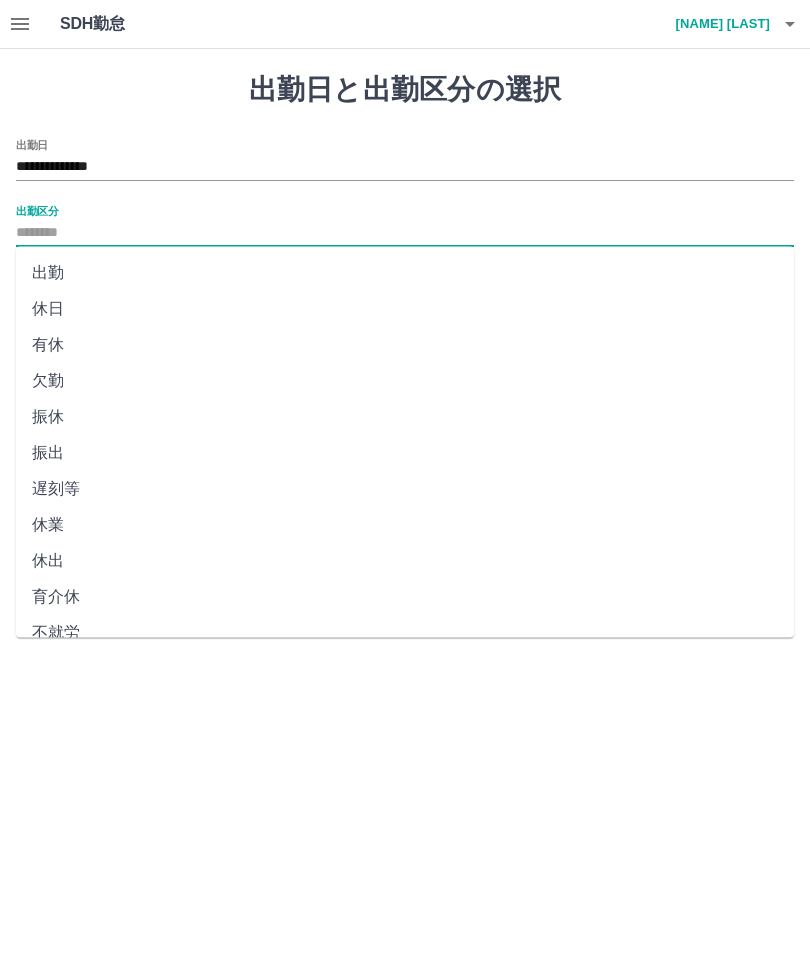 click on "出勤" at bounding box center [405, 273] 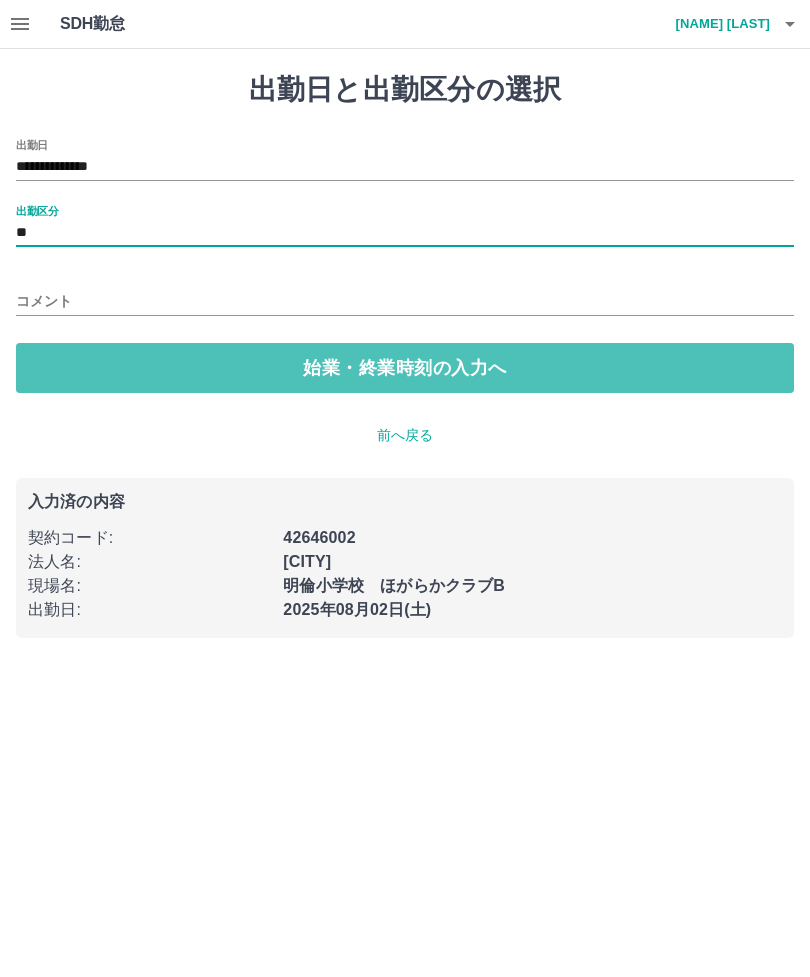 click on "始業・終業時刻の入力へ" at bounding box center (405, 368) 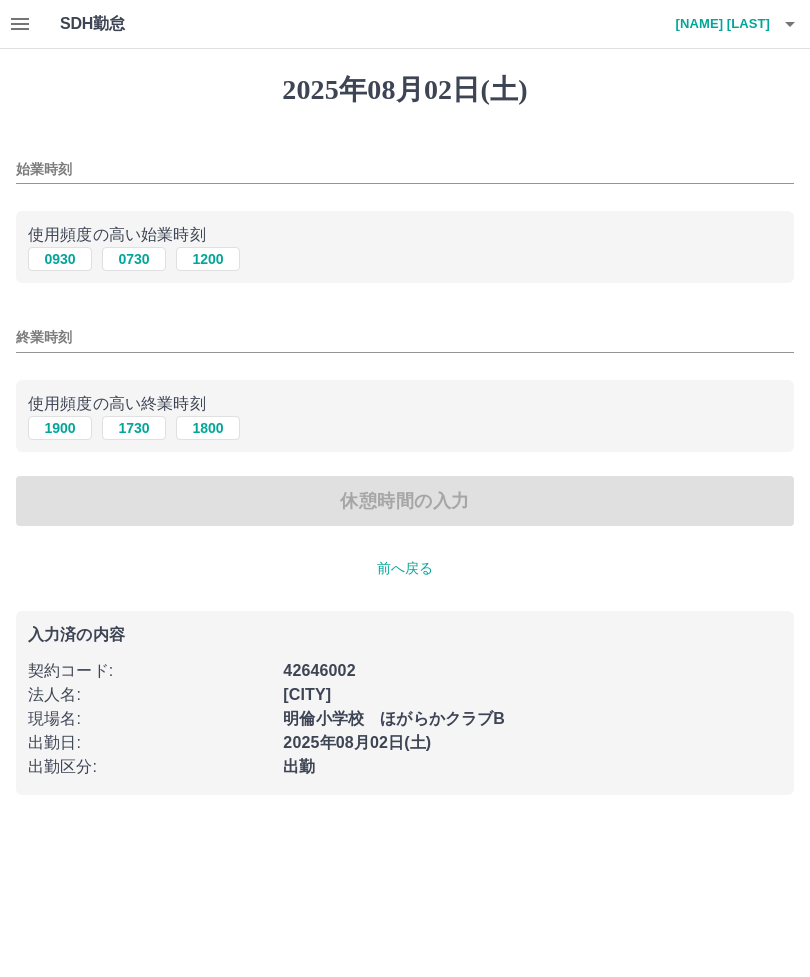 click on "0730" at bounding box center (134, 259) 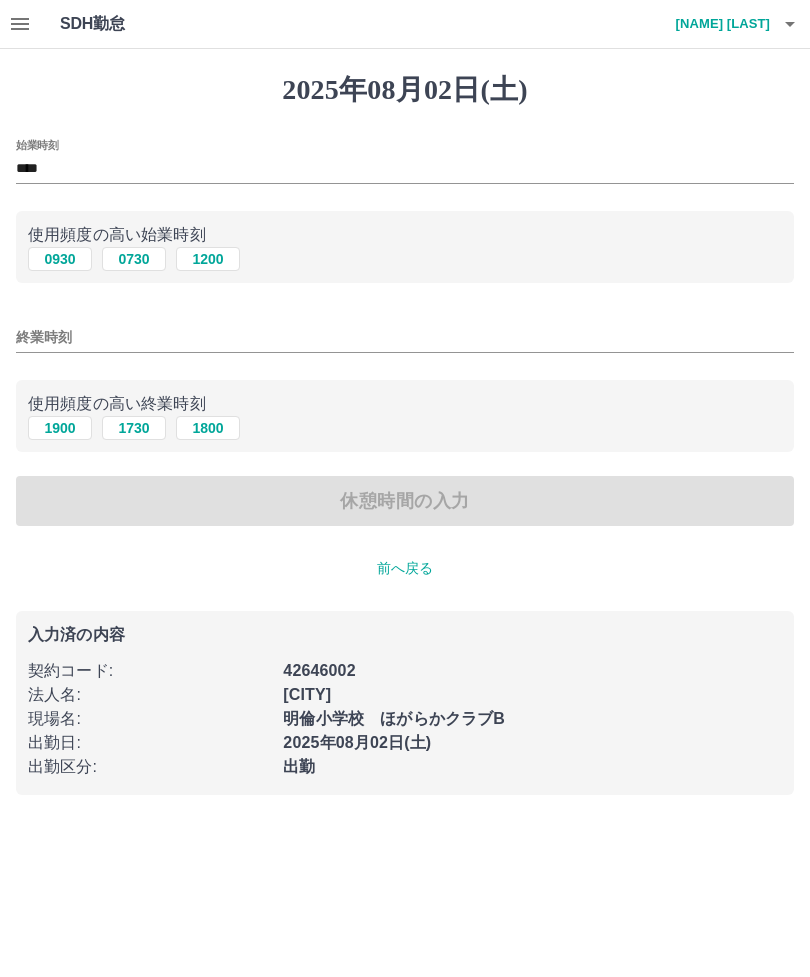 click on "終業時刻" at bounding box center (405, 337) 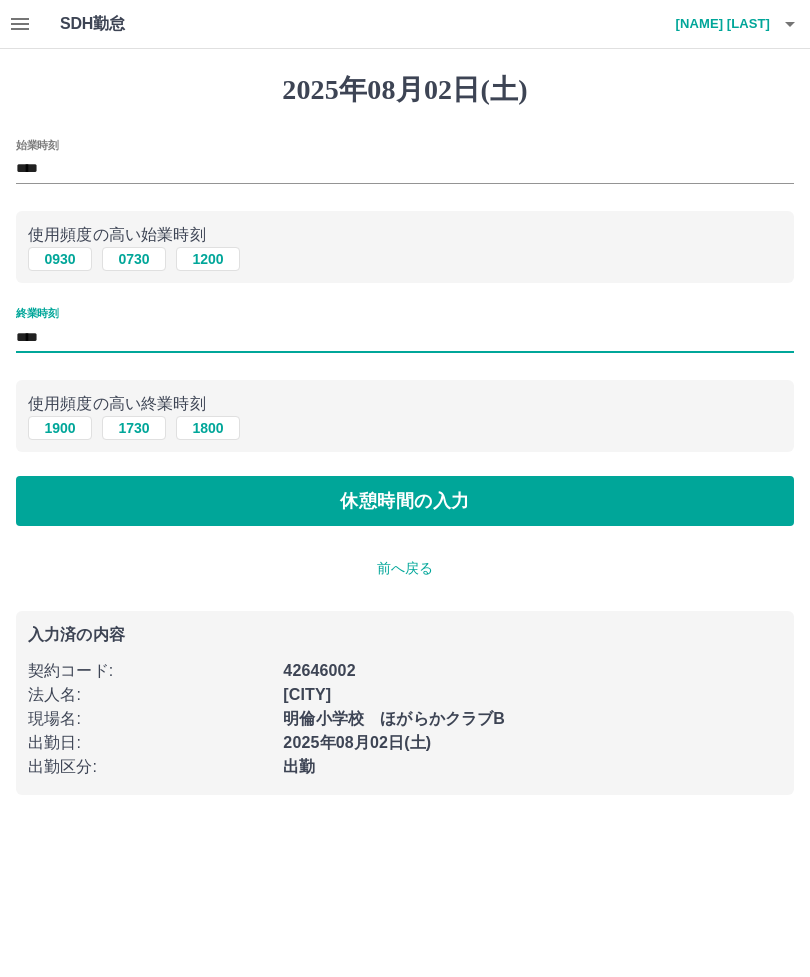 type on "****" 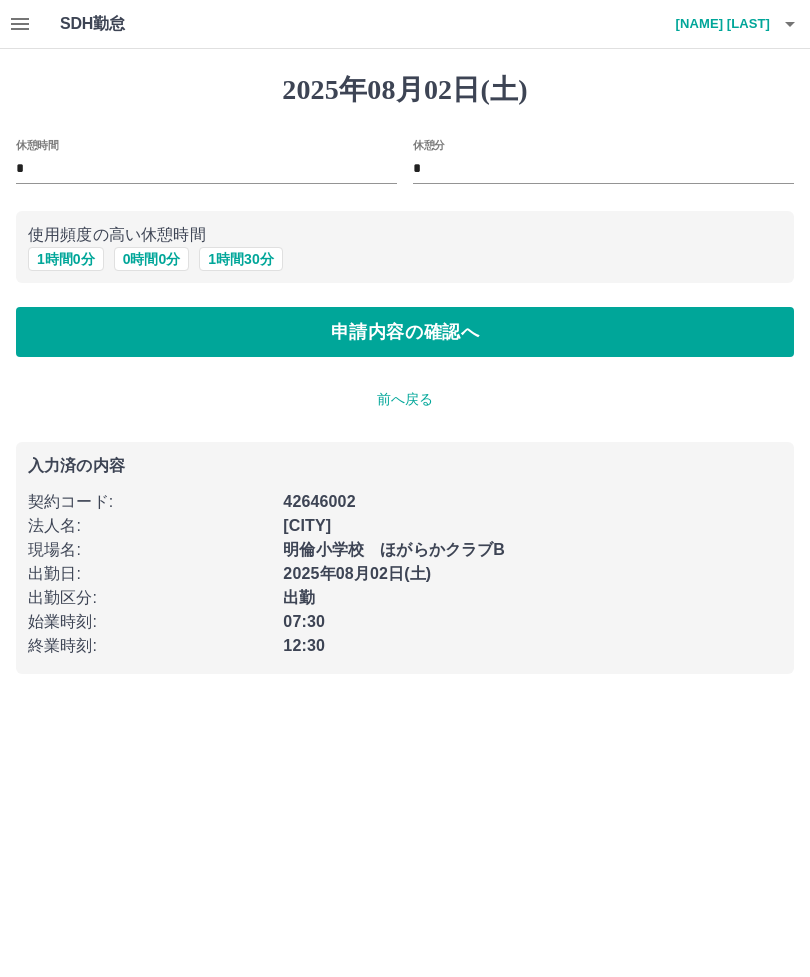 click on "申請内容の確認へ" at bounding box center (405, 332) 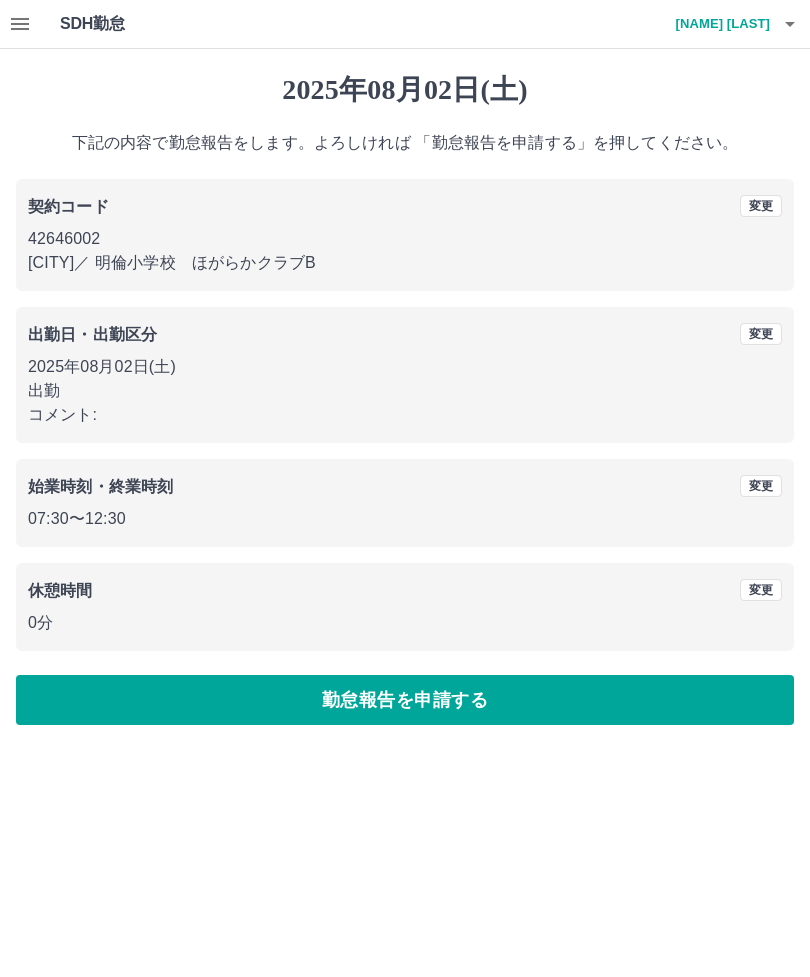 click on "変更" at bounding box center (761, 334) 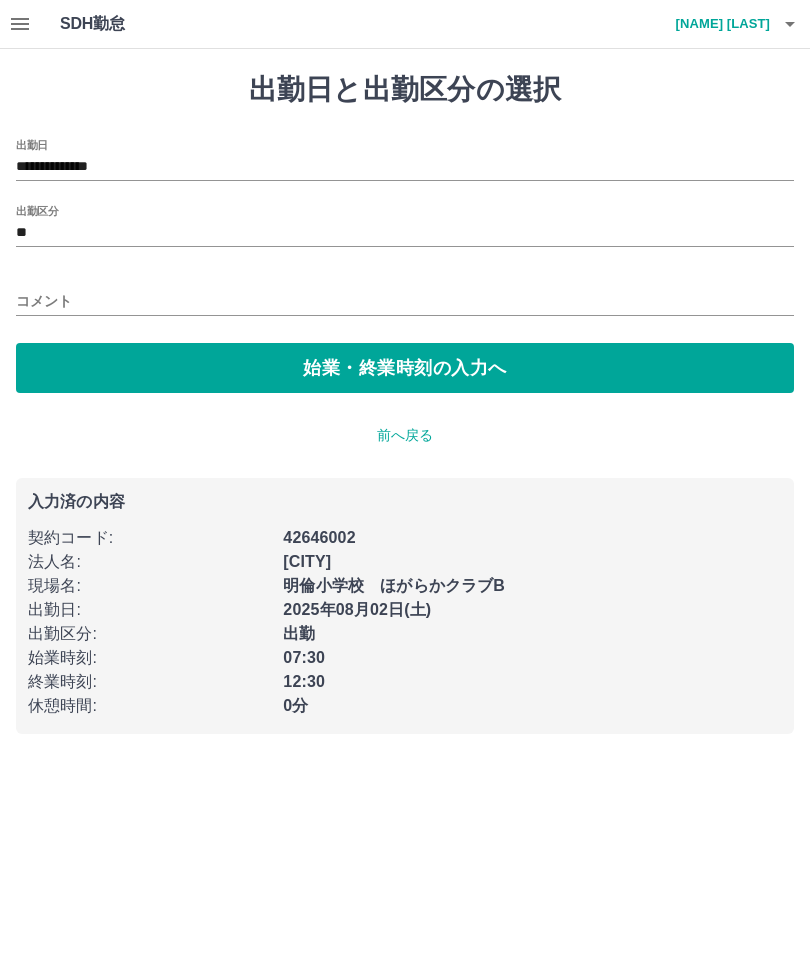 click on "コメント" at bounding box center [405, 301] 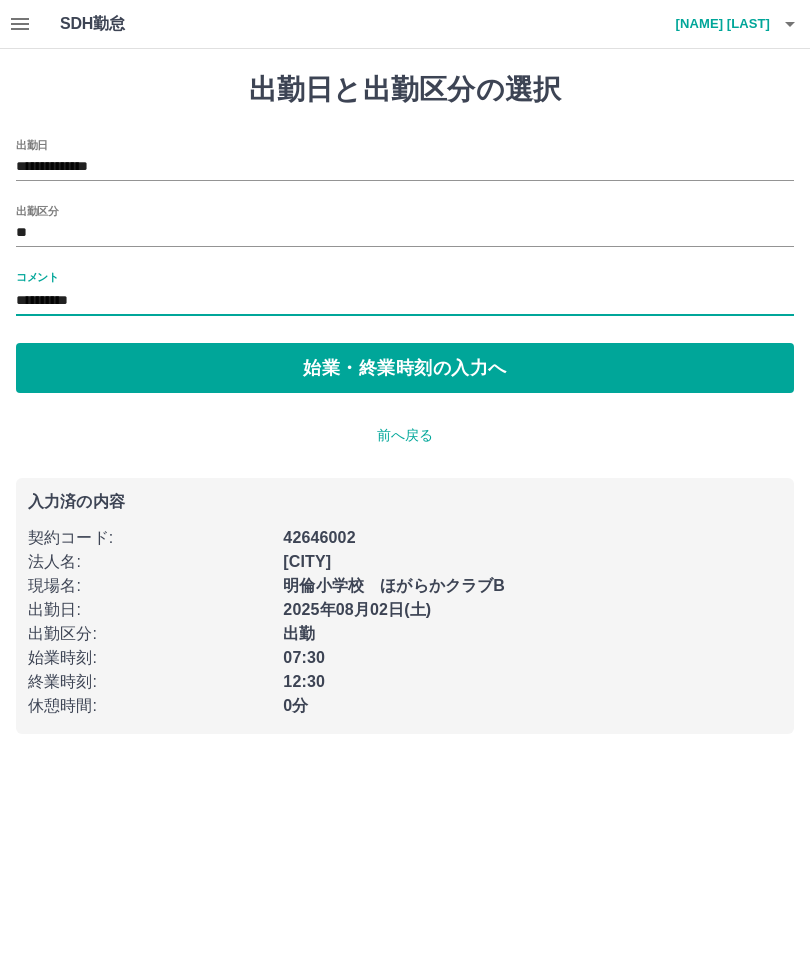 type on "**********" 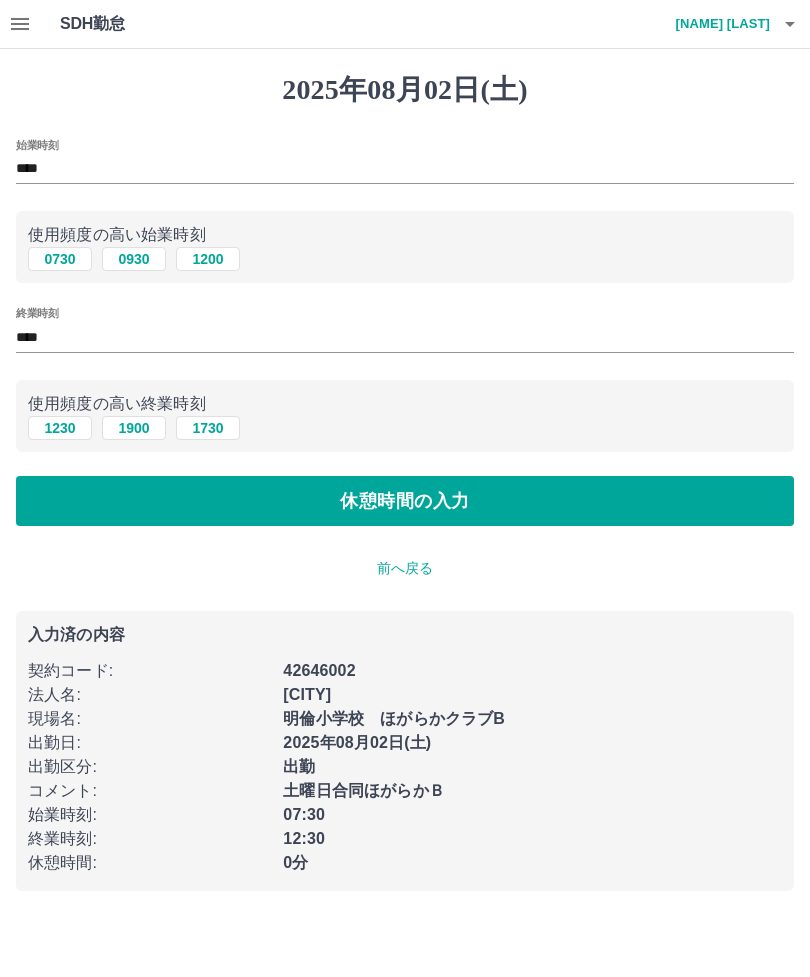 click on "休憩時間の入力" at bounding box center (405, 501) 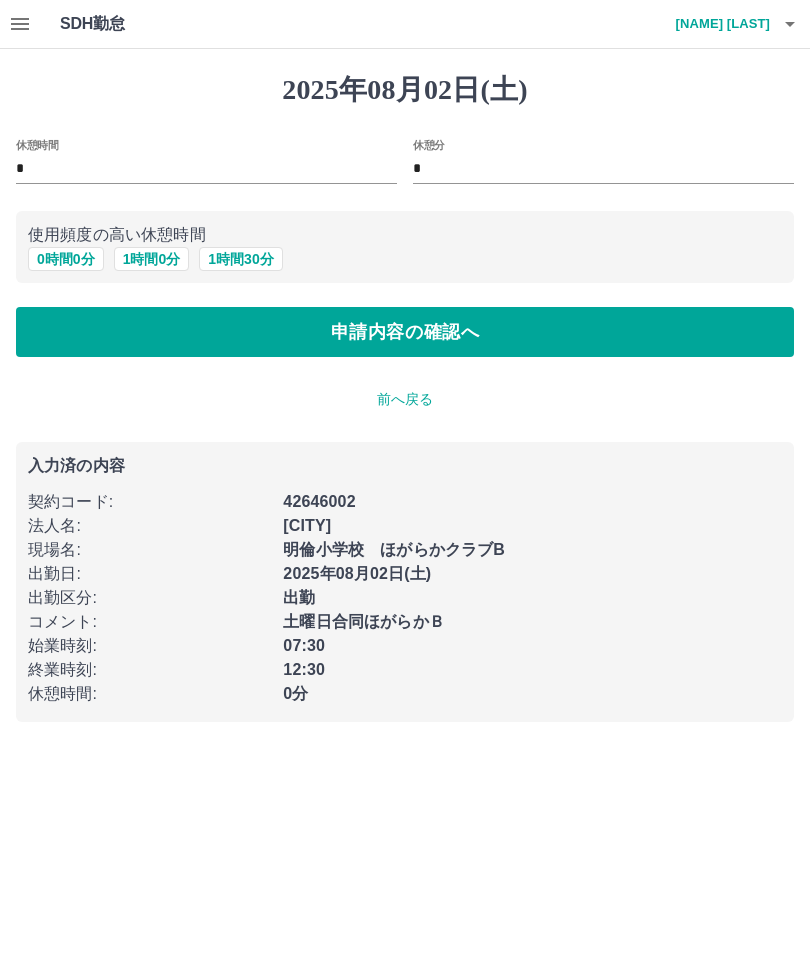 click on "申請内容の確認へ" at bounding box center (405, 332) 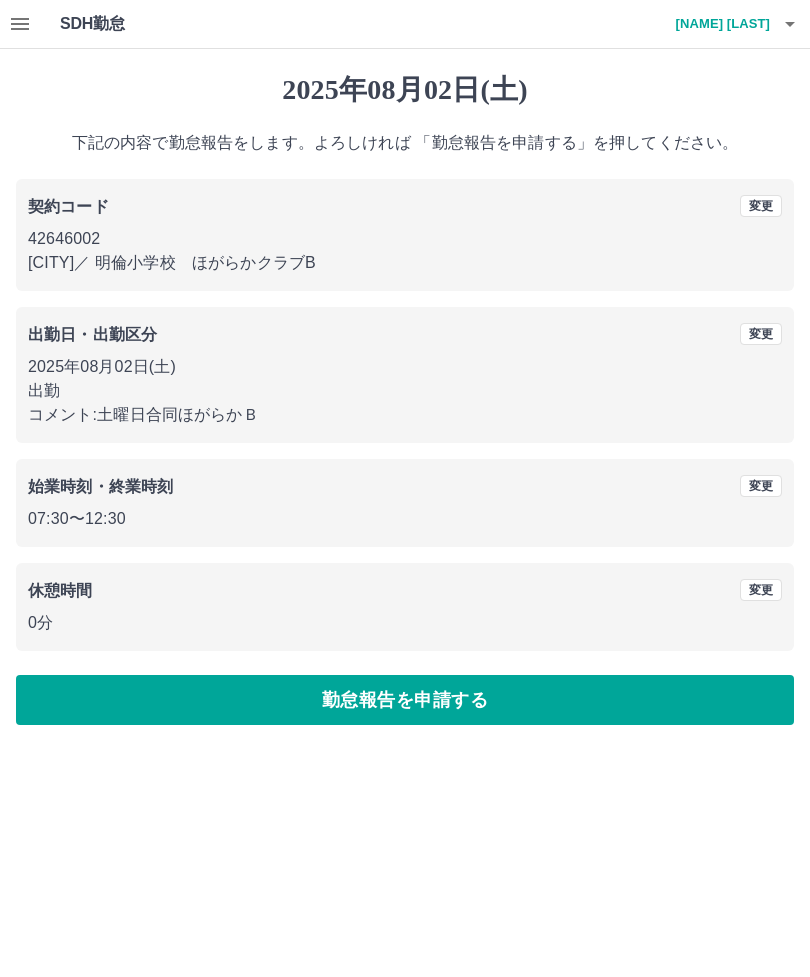 click on "勤怠報告を申請する" at bounding box center (405, 700) 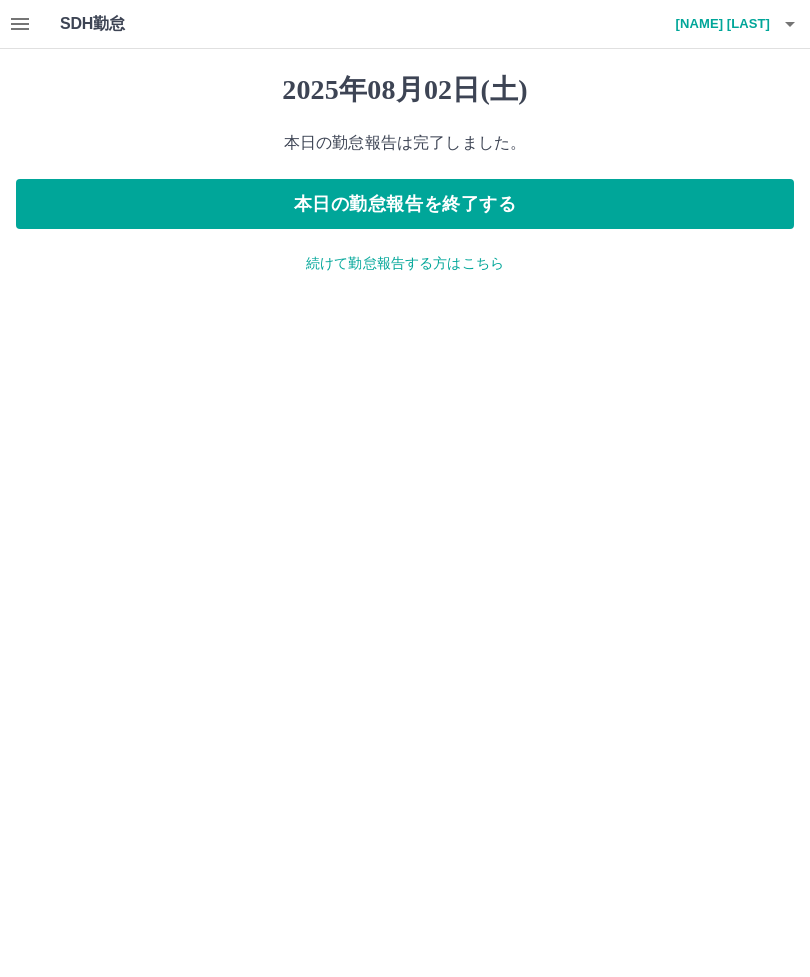 click on "本日の勤怠報告を終了する" at bounding box center [405, 204] 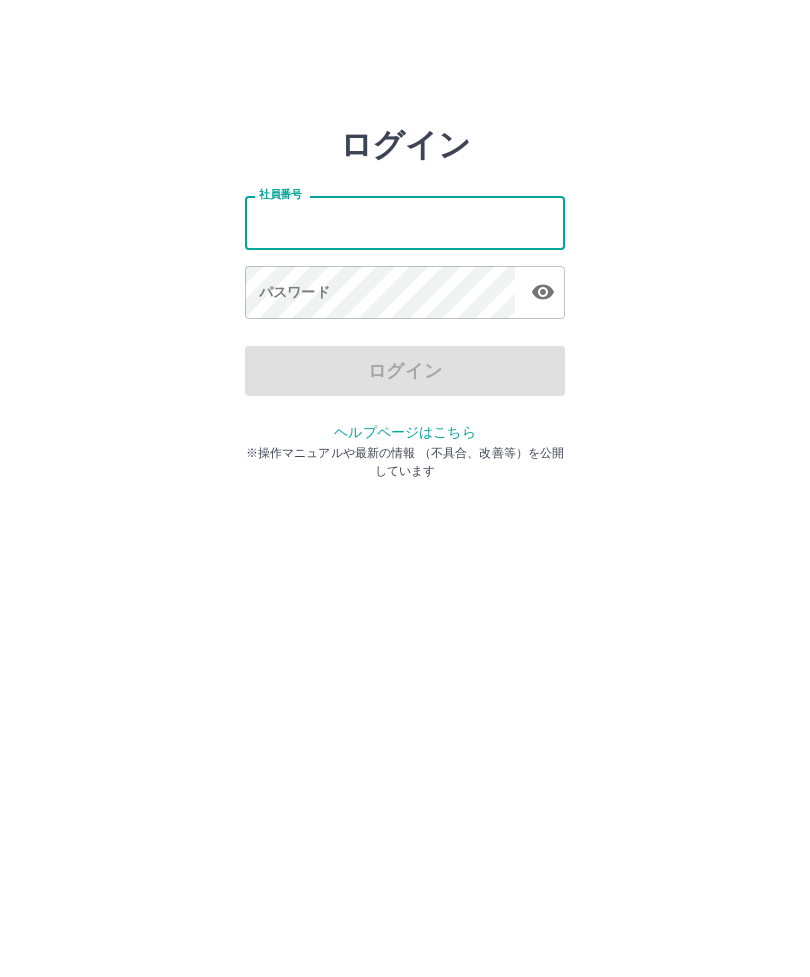 scroll, scrollTop: 0, scrollLeft: 0, axis: both 